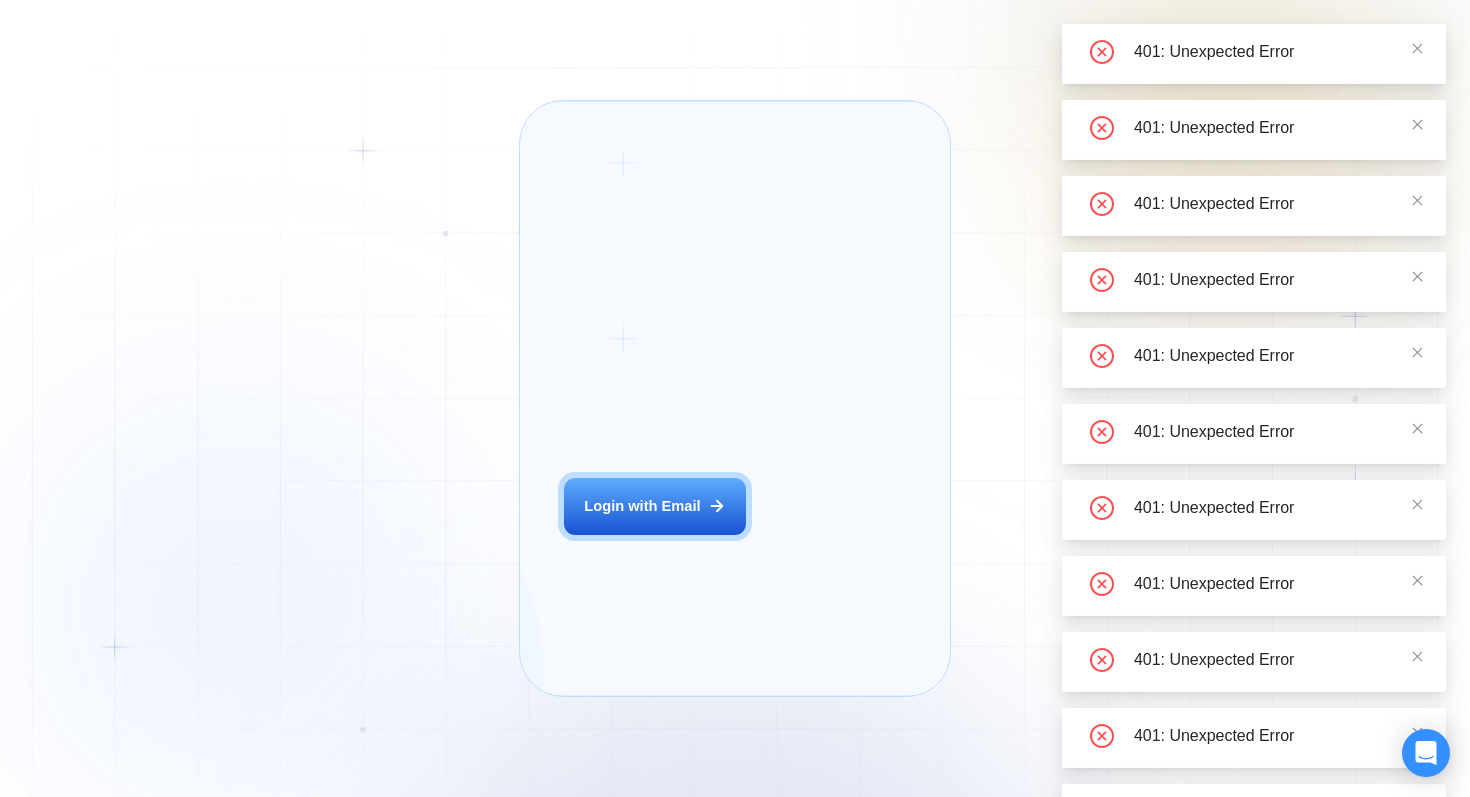 scroll, scrollTop: 0, scrollLeft: 0, axis: both 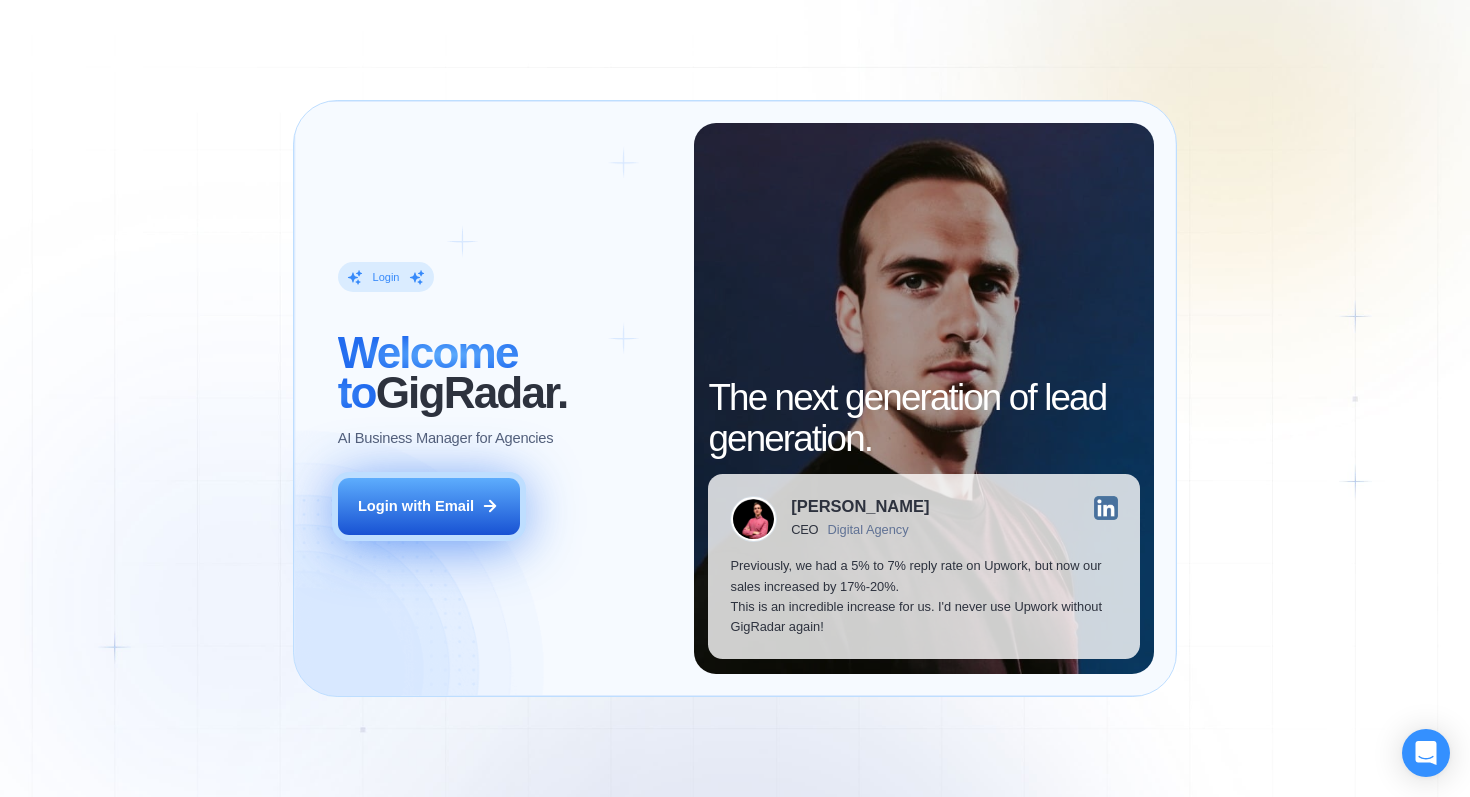click on "Login with Email" at bounding box center (416, 506) 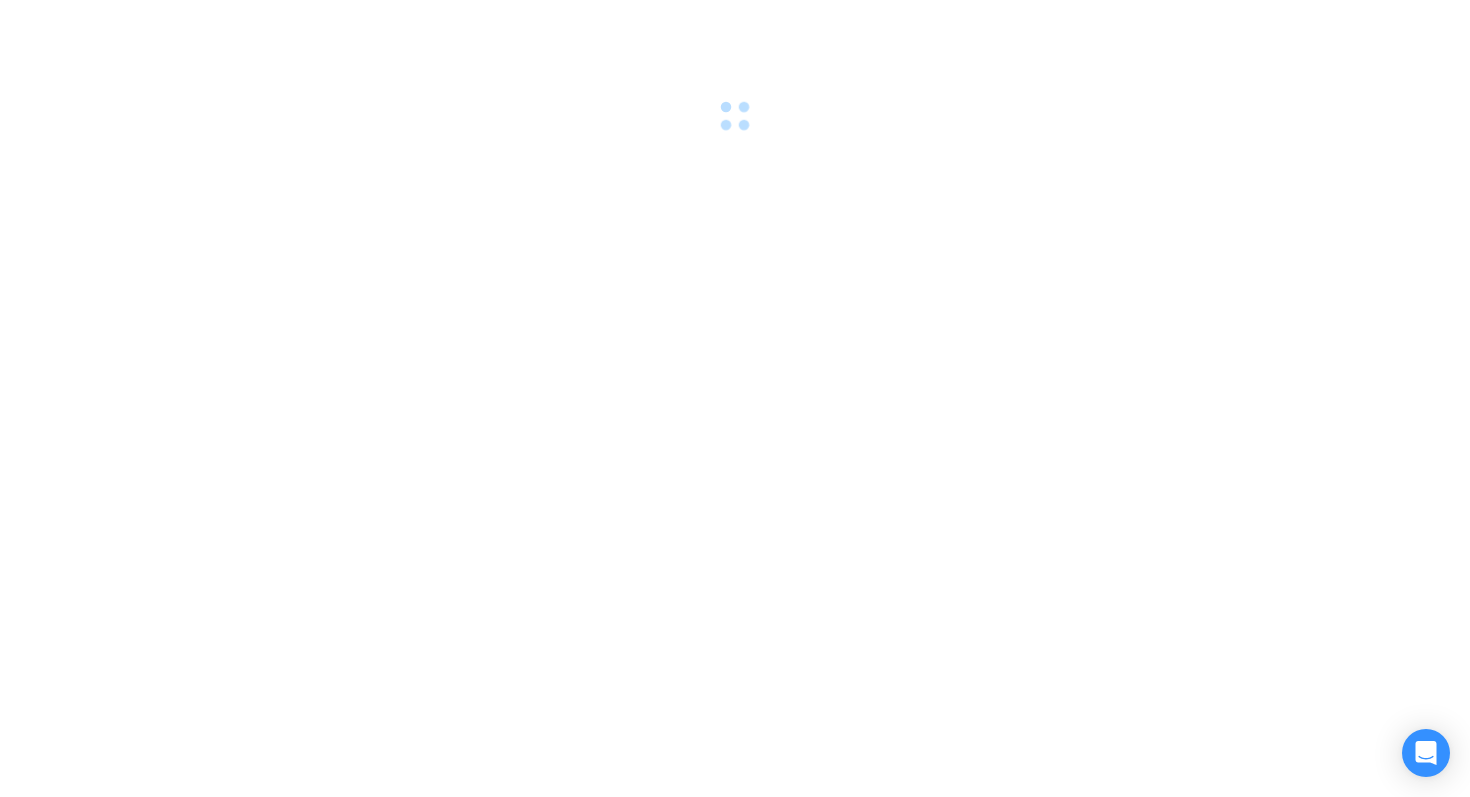 scroll, scrollTop: 0, scrollLeft: 0, axis: both 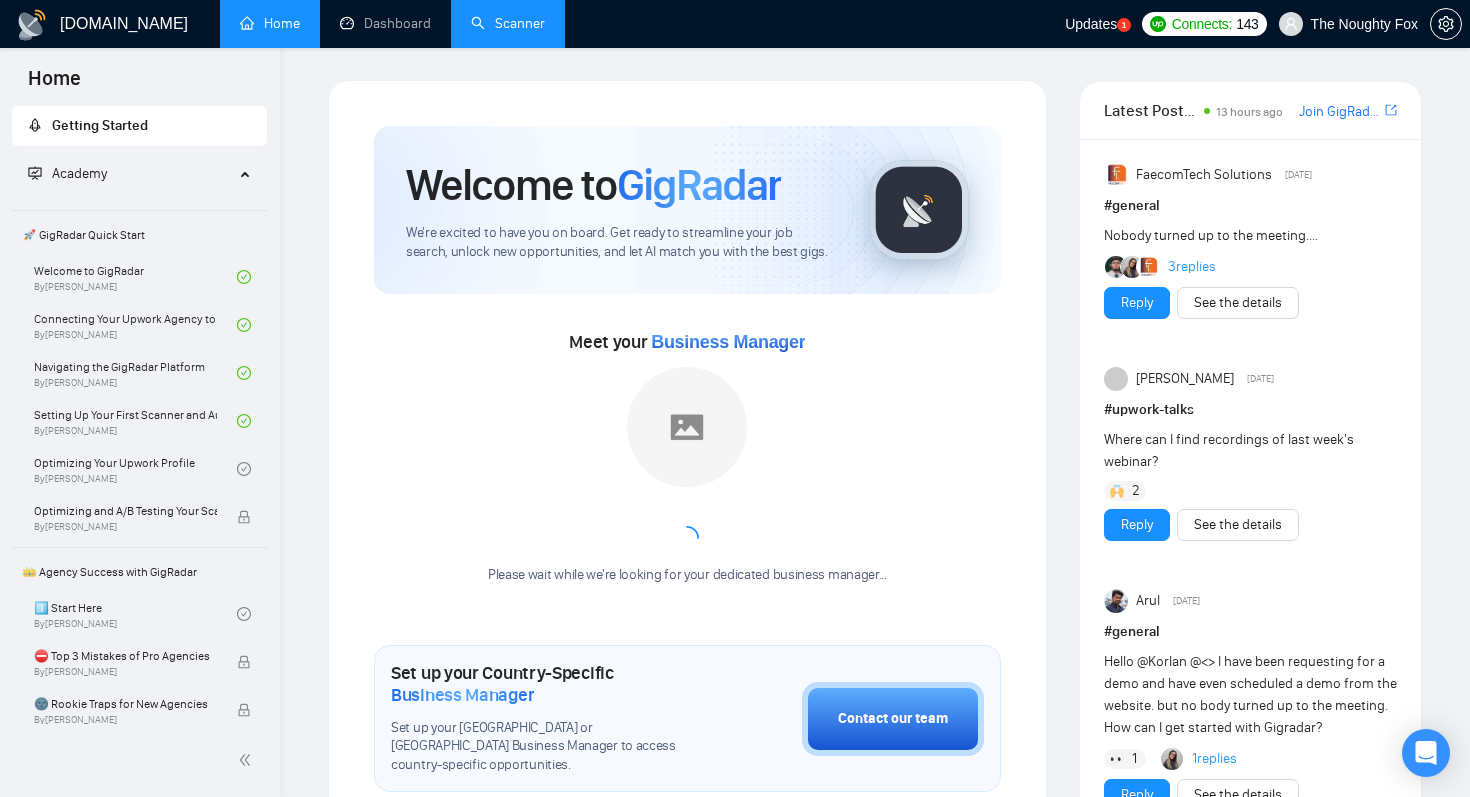 click on "Scanner" at bounding box center (508, 23) 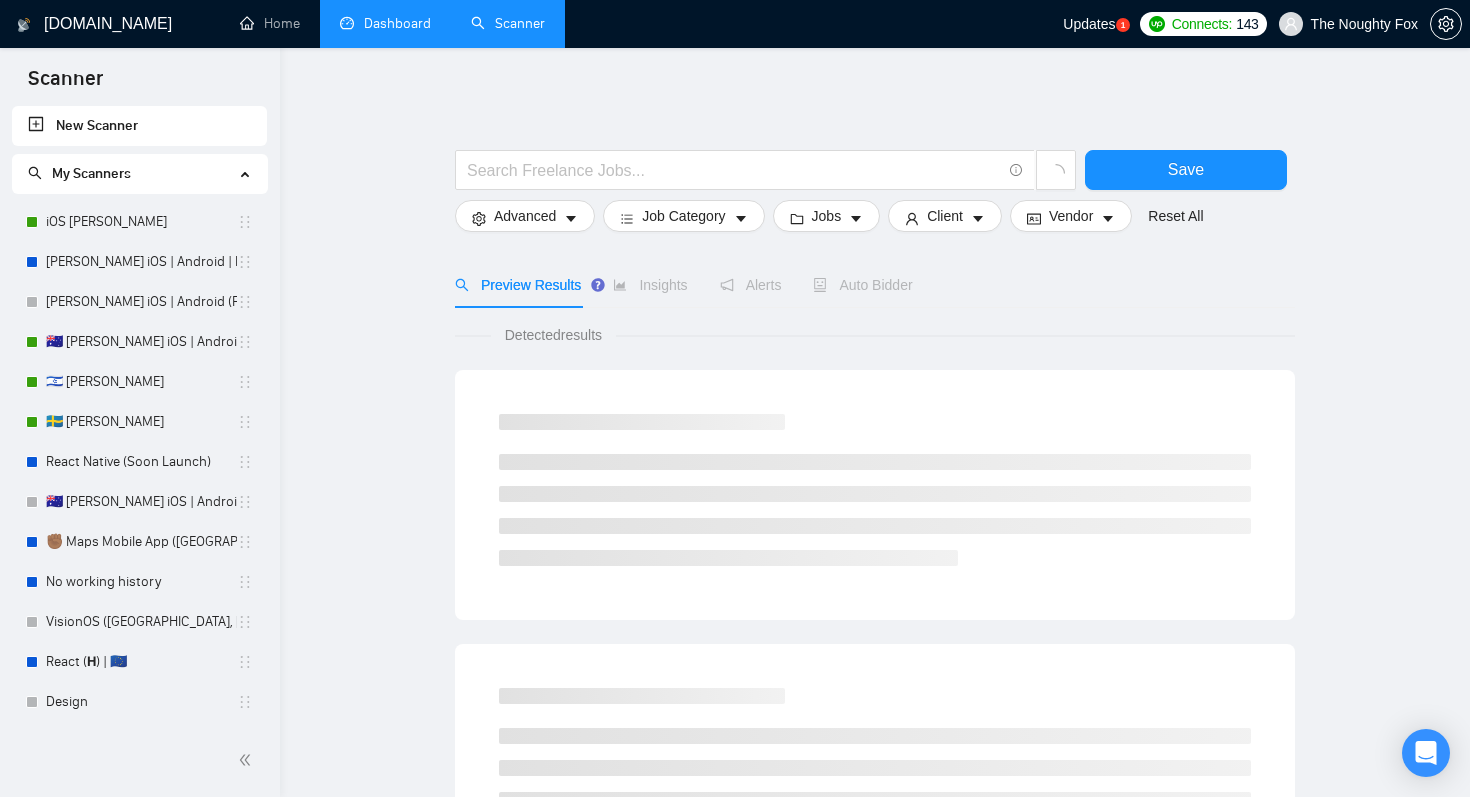 click on "Dashboard" at bounding box center [385, 23] 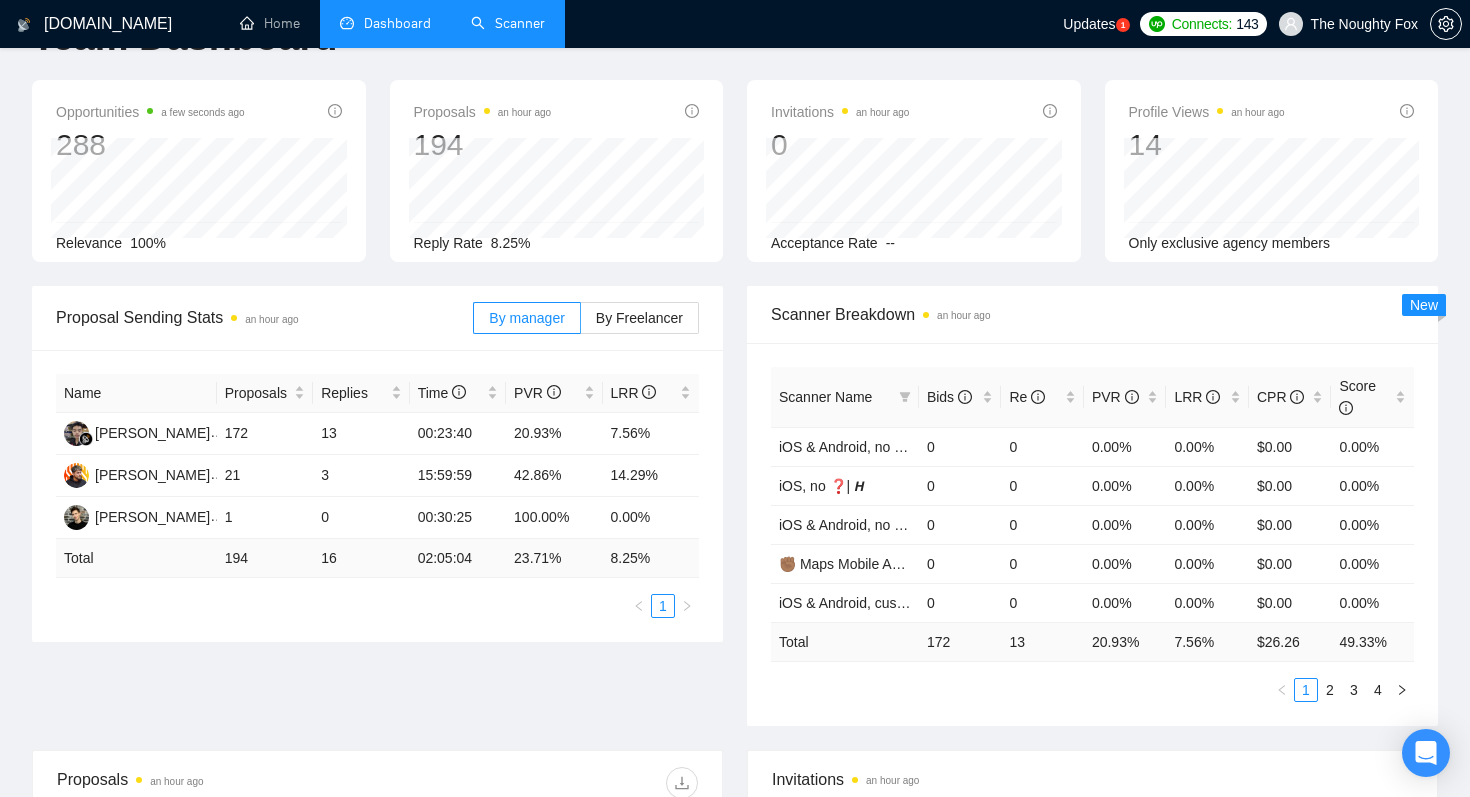 scroll, scrollTop: 0, scrollLeft: 0, axis: both 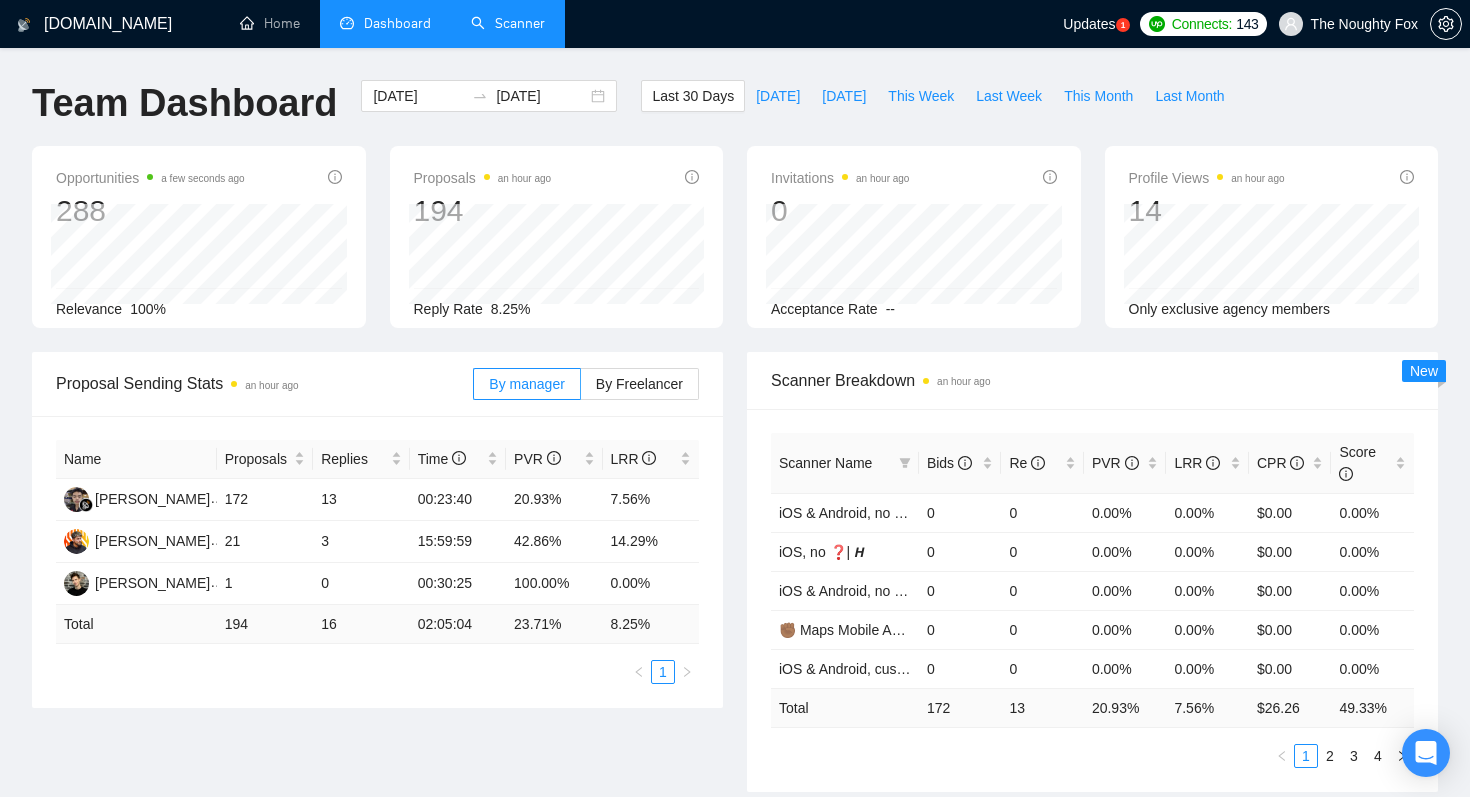 click on "Updates" at bounding box center (1089, 24) 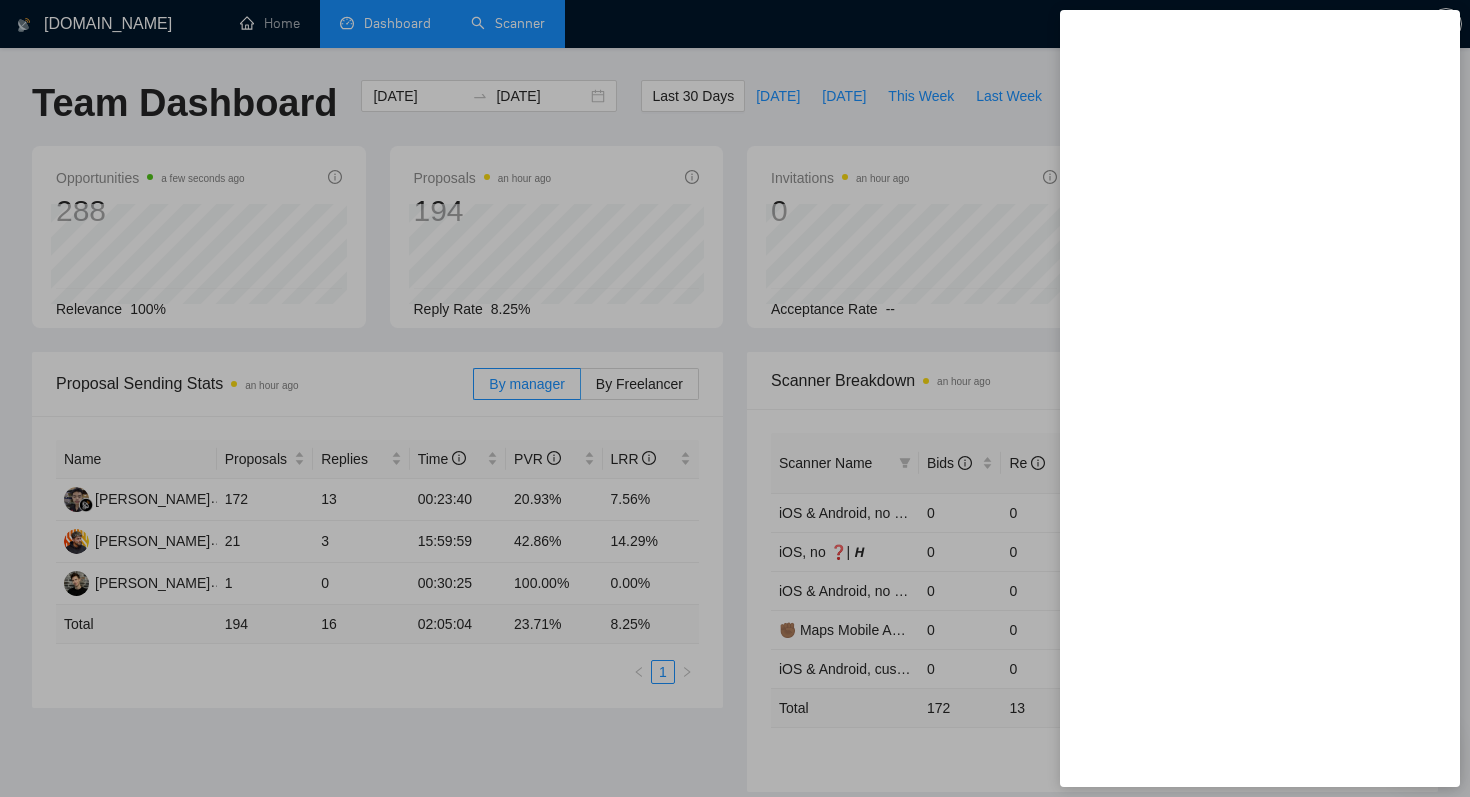 click at bounding box center [735, 398] 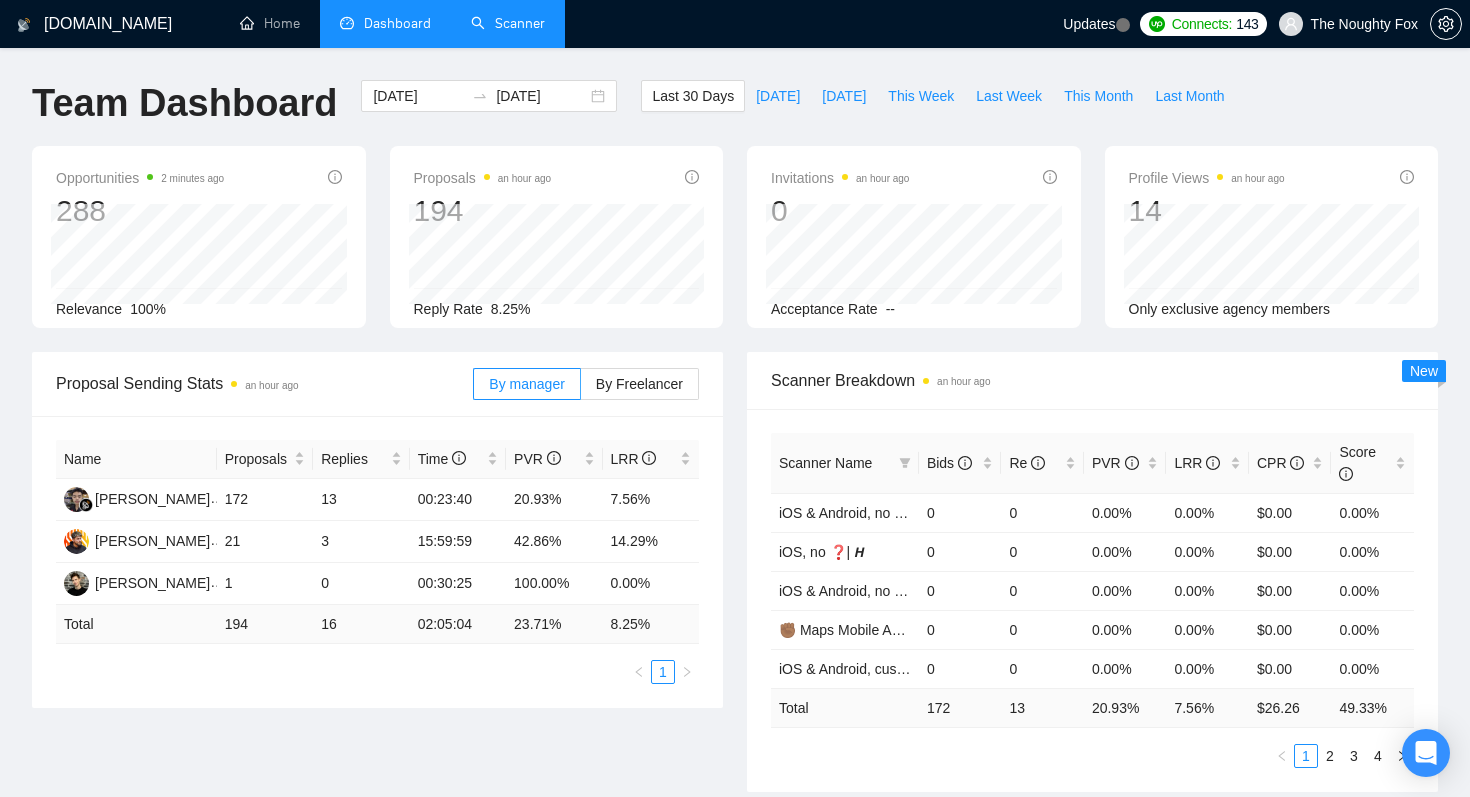 click on "Scanner" at bounding box center (508, 23) 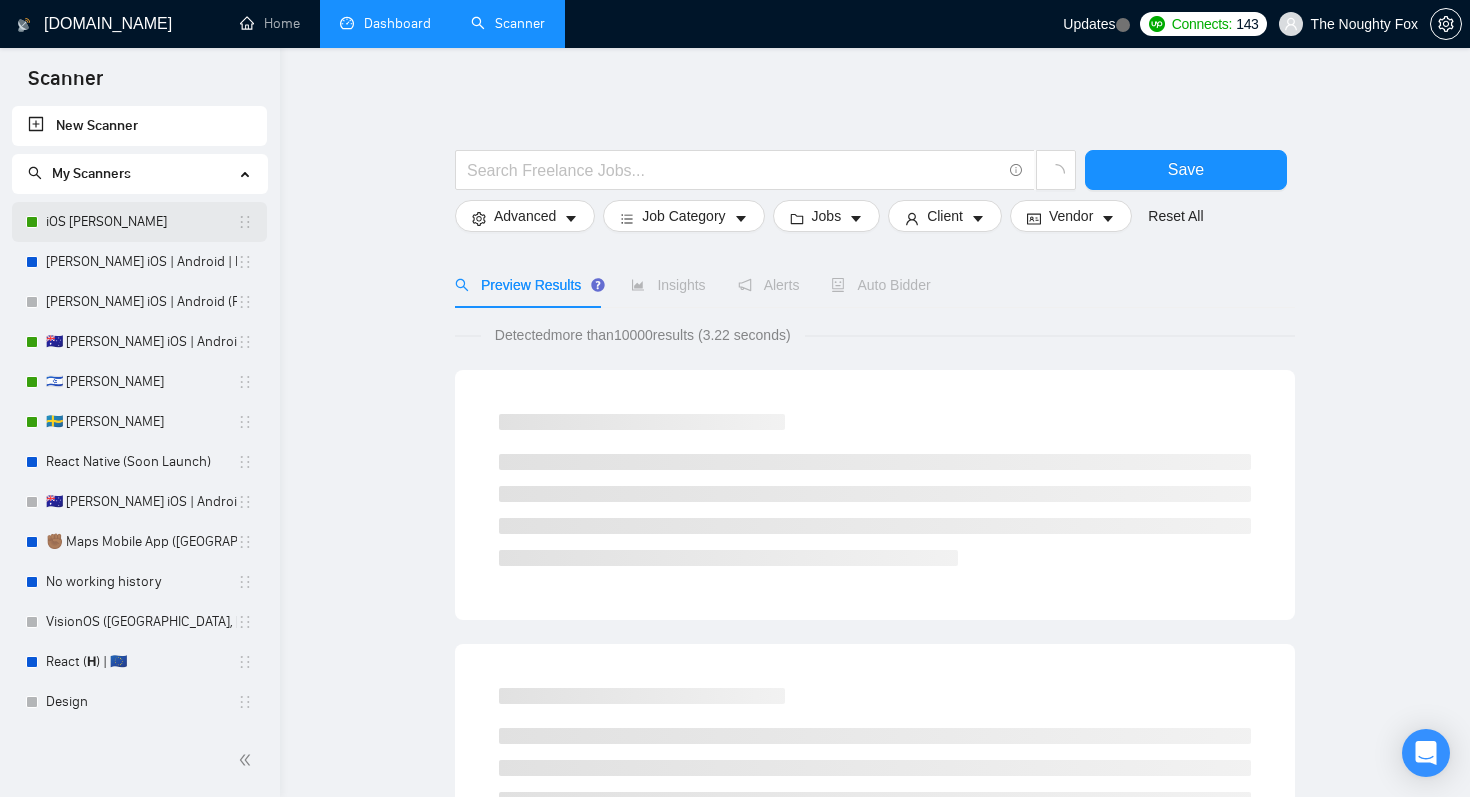 click on "iOS Victor L." at bounding box center (141, 222) 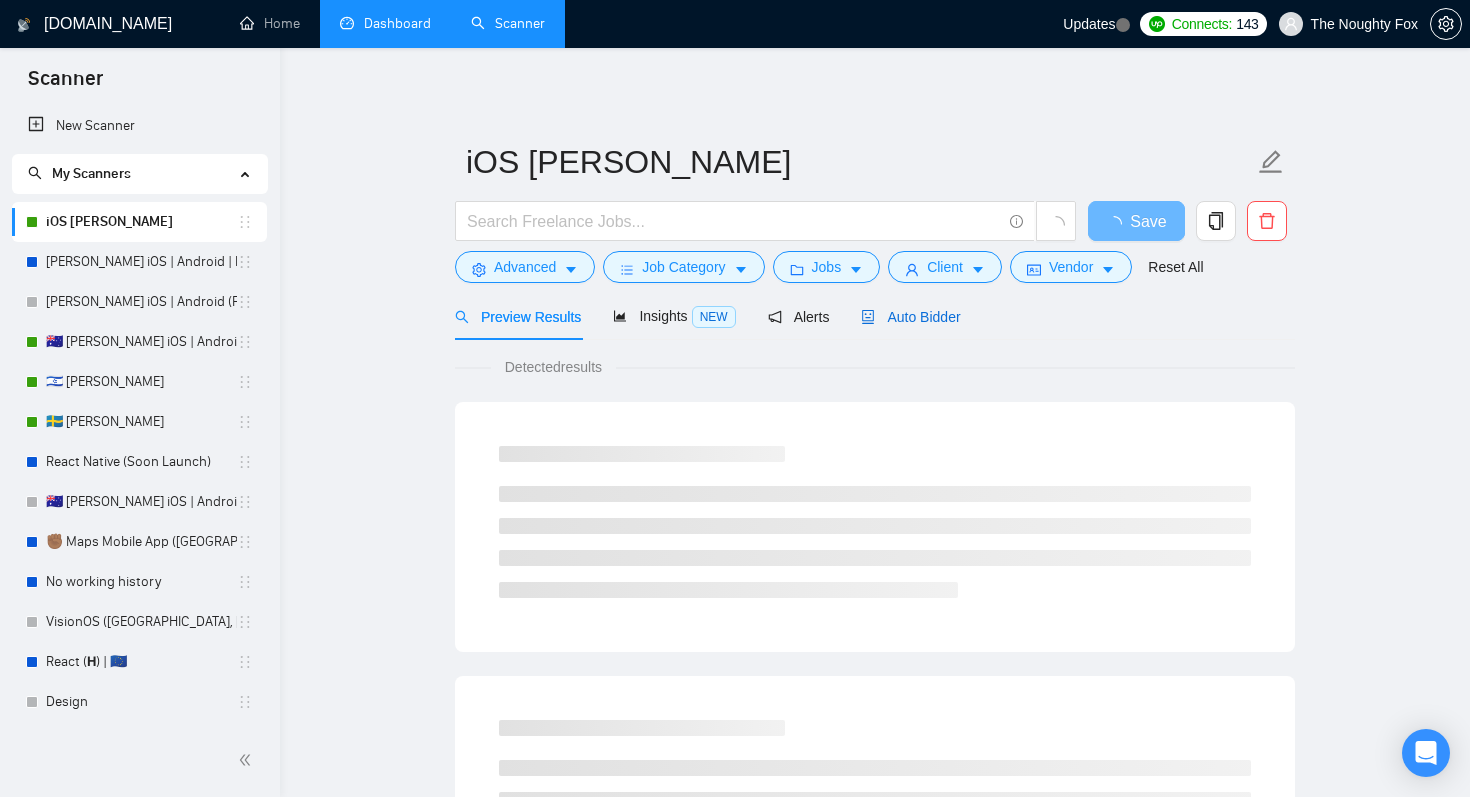 click on "Auto Bidder" at bounding box center [910, 317] 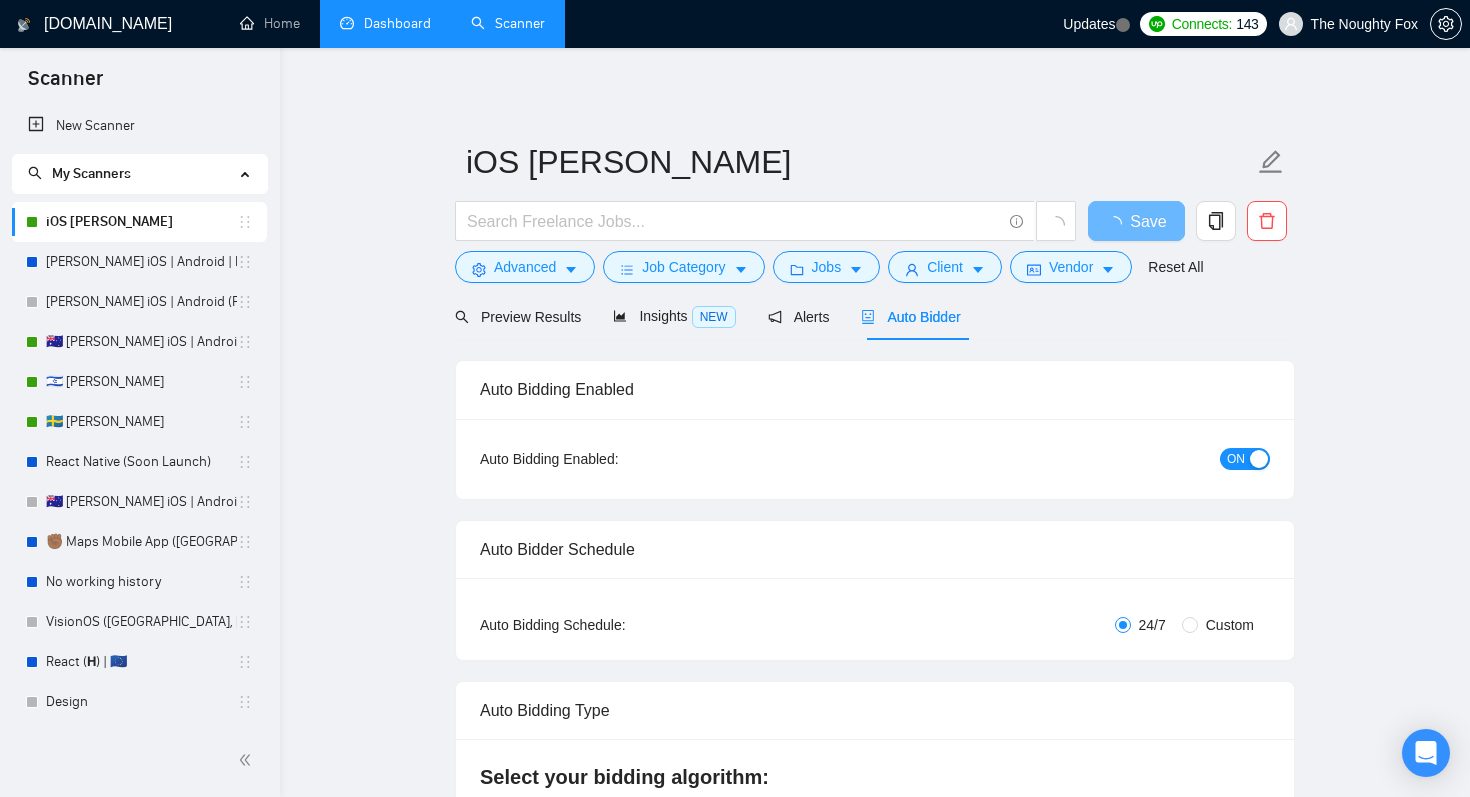 type 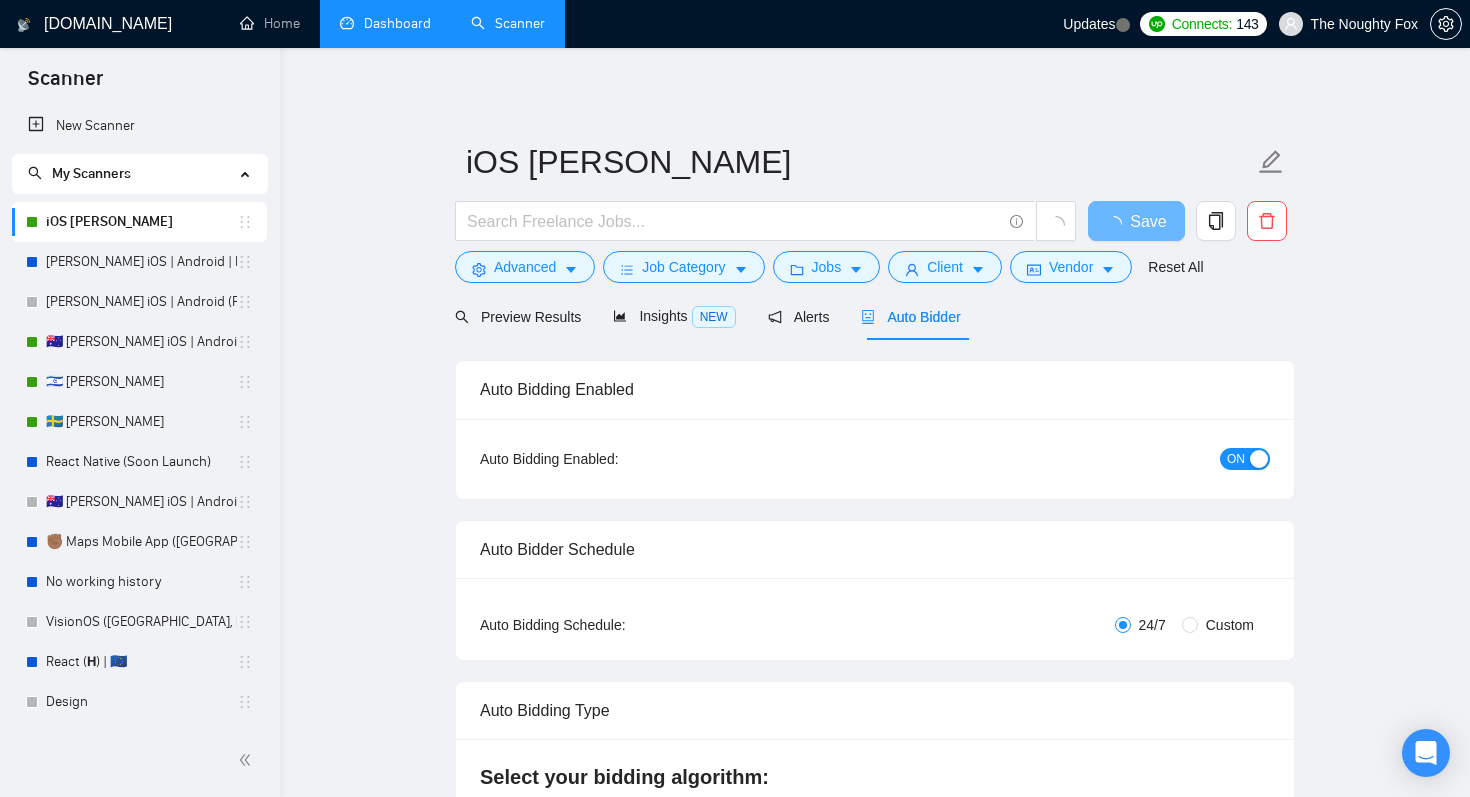 checkbox on "true" 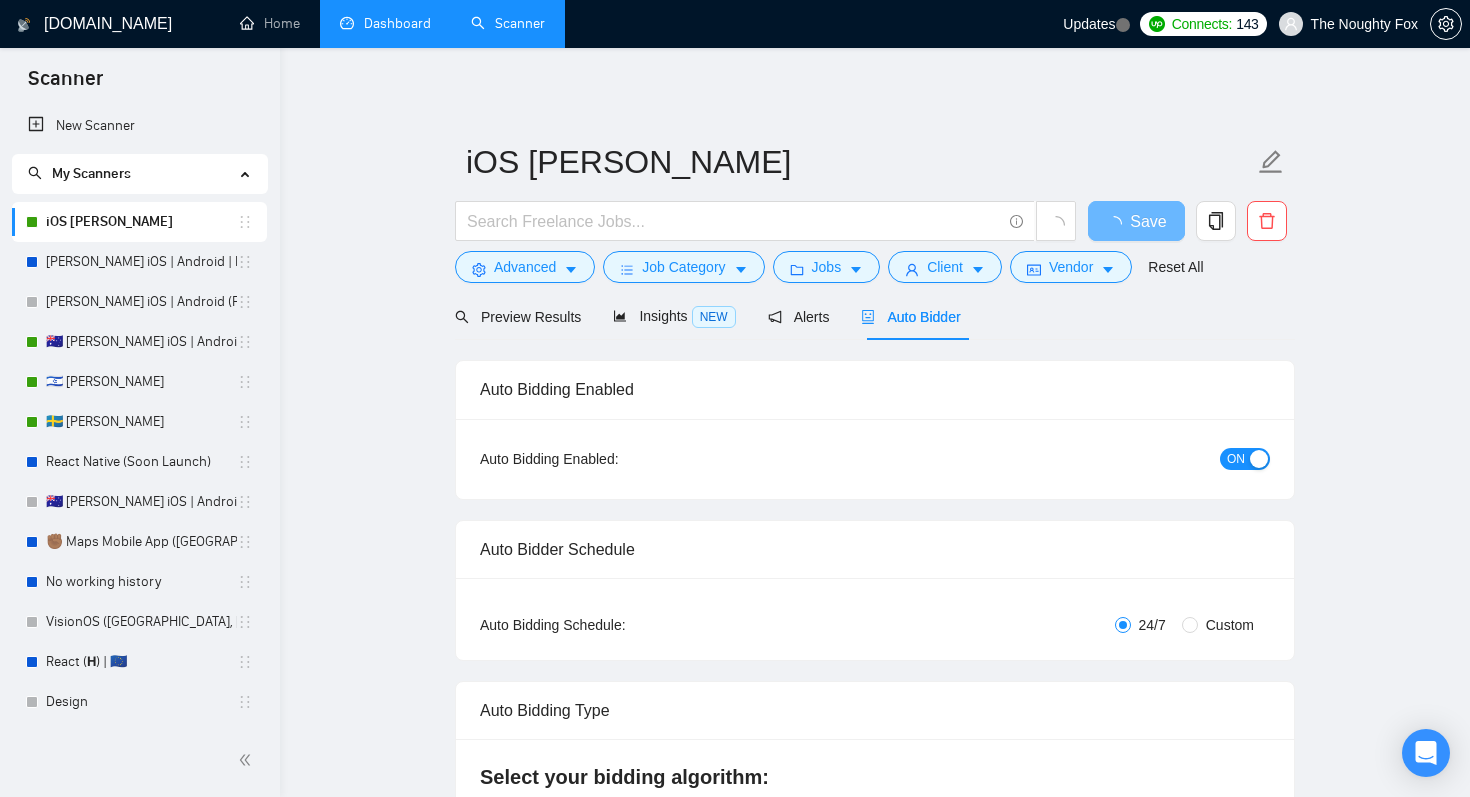 checkbox on "true" 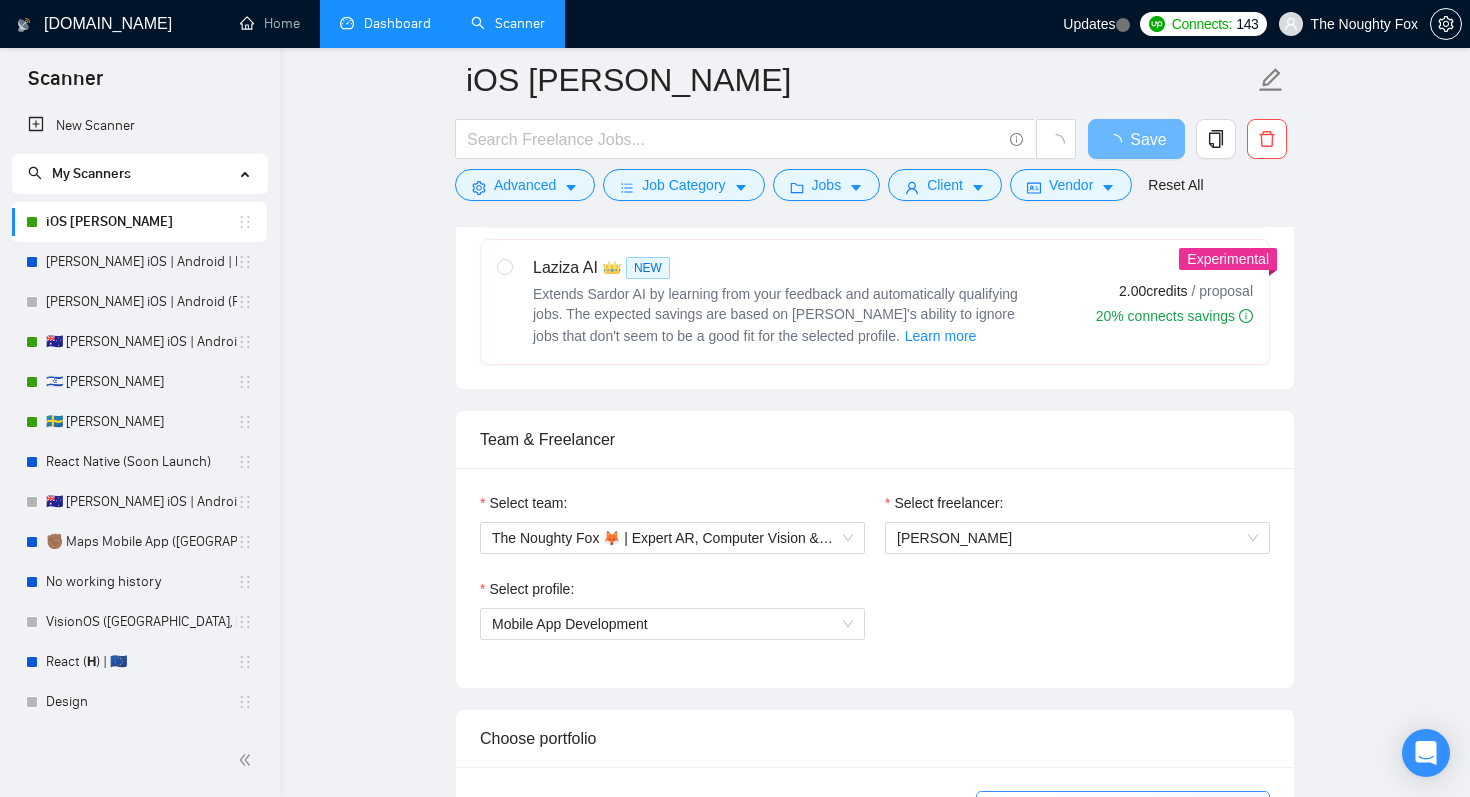 type 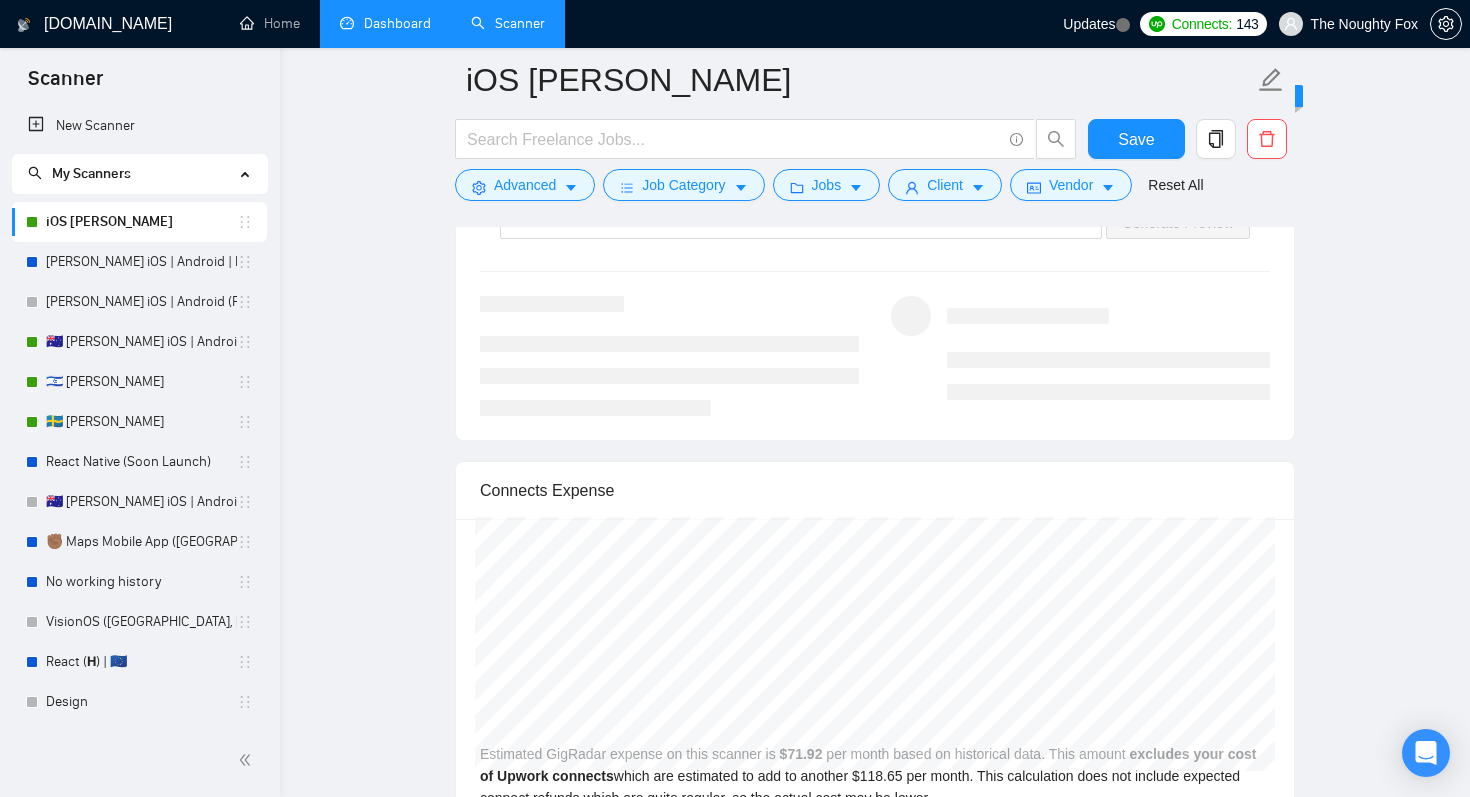 scroll, scrollTop: 3510, scrollLeft: 0, axis: vertical 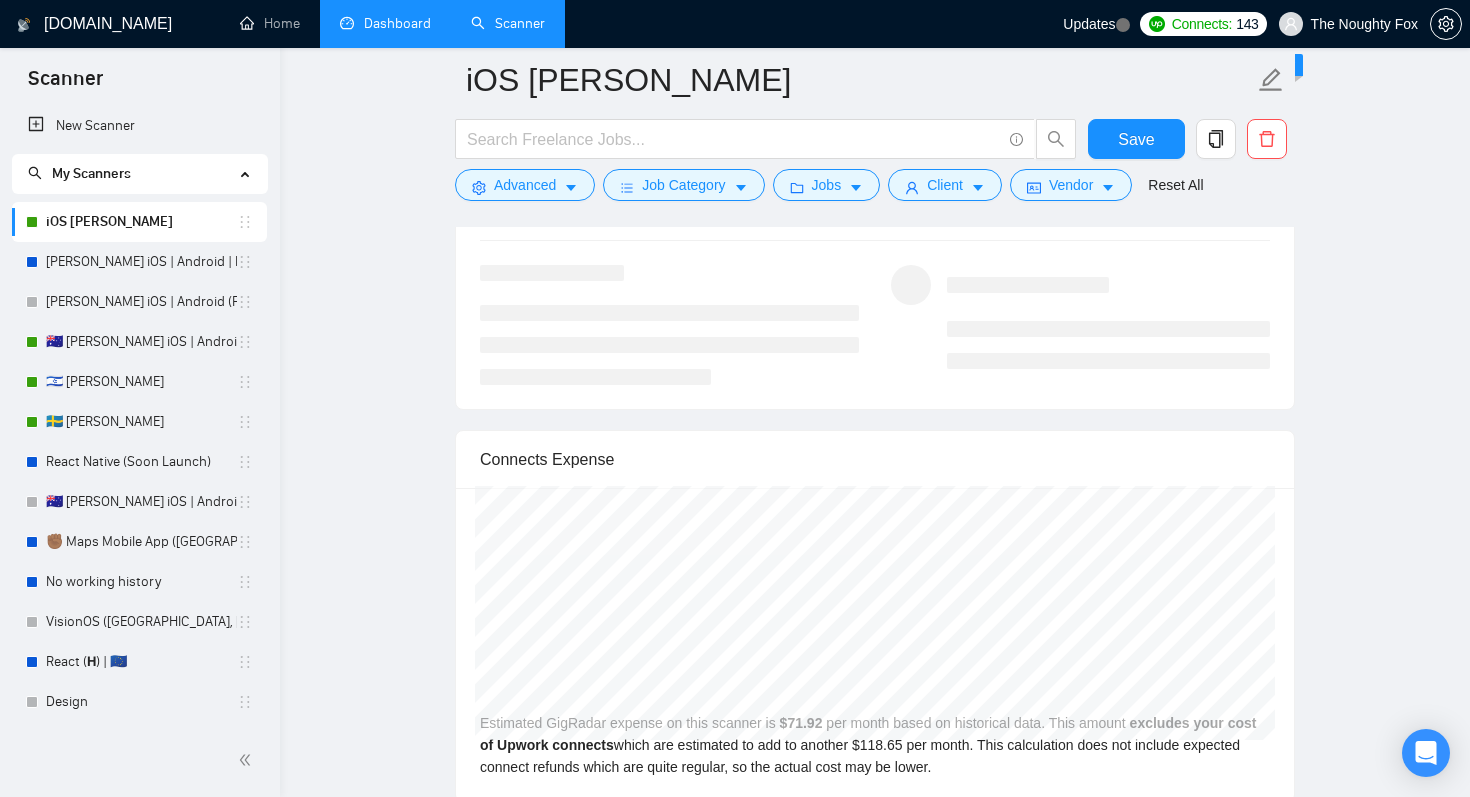 click on "GigRadar.io" at bounding box center (108, 24) 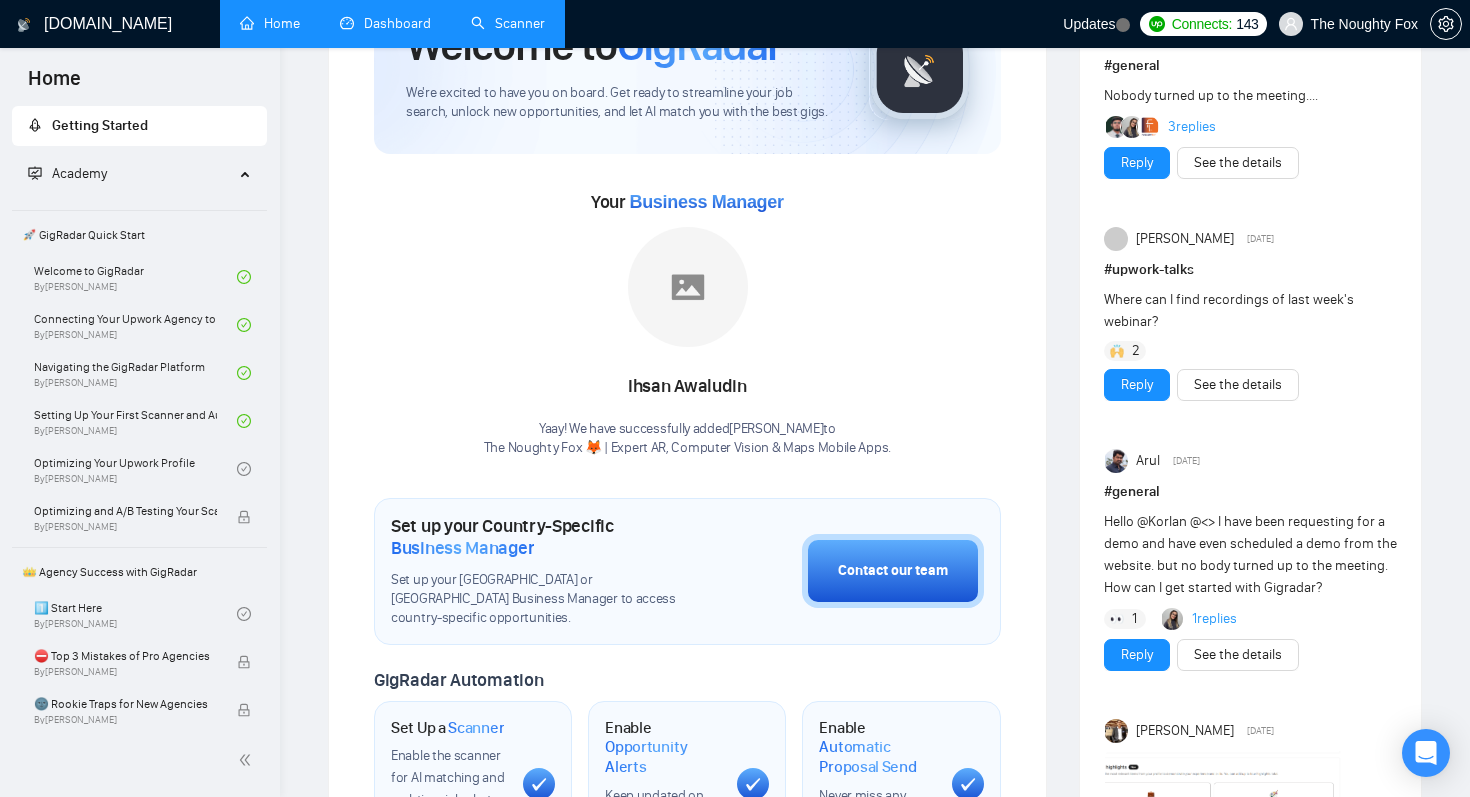scroll, scrollTop: 141, scrollLeft: 0, axis: vertical 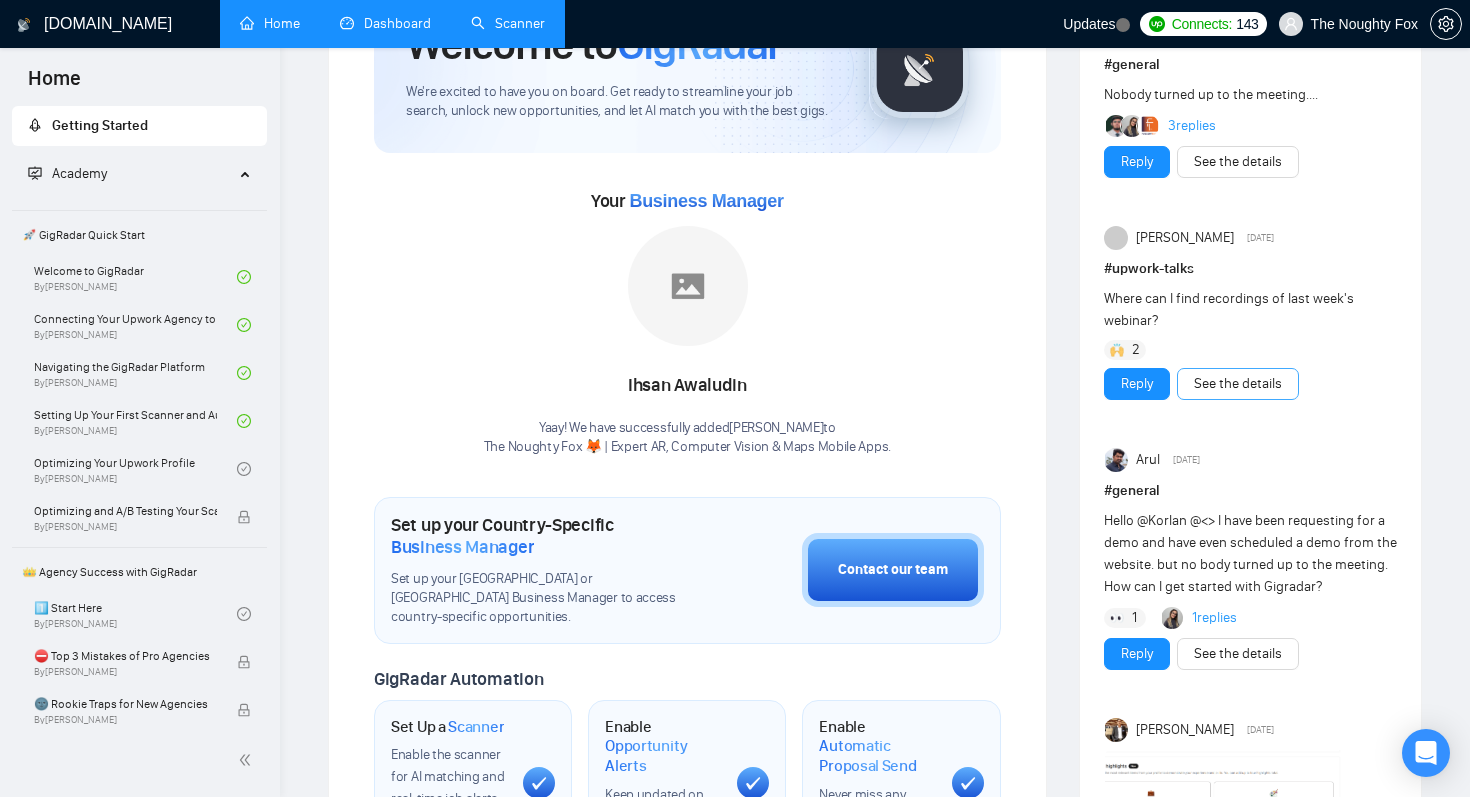 click on "See the details" at bounding box center (1238, 384) 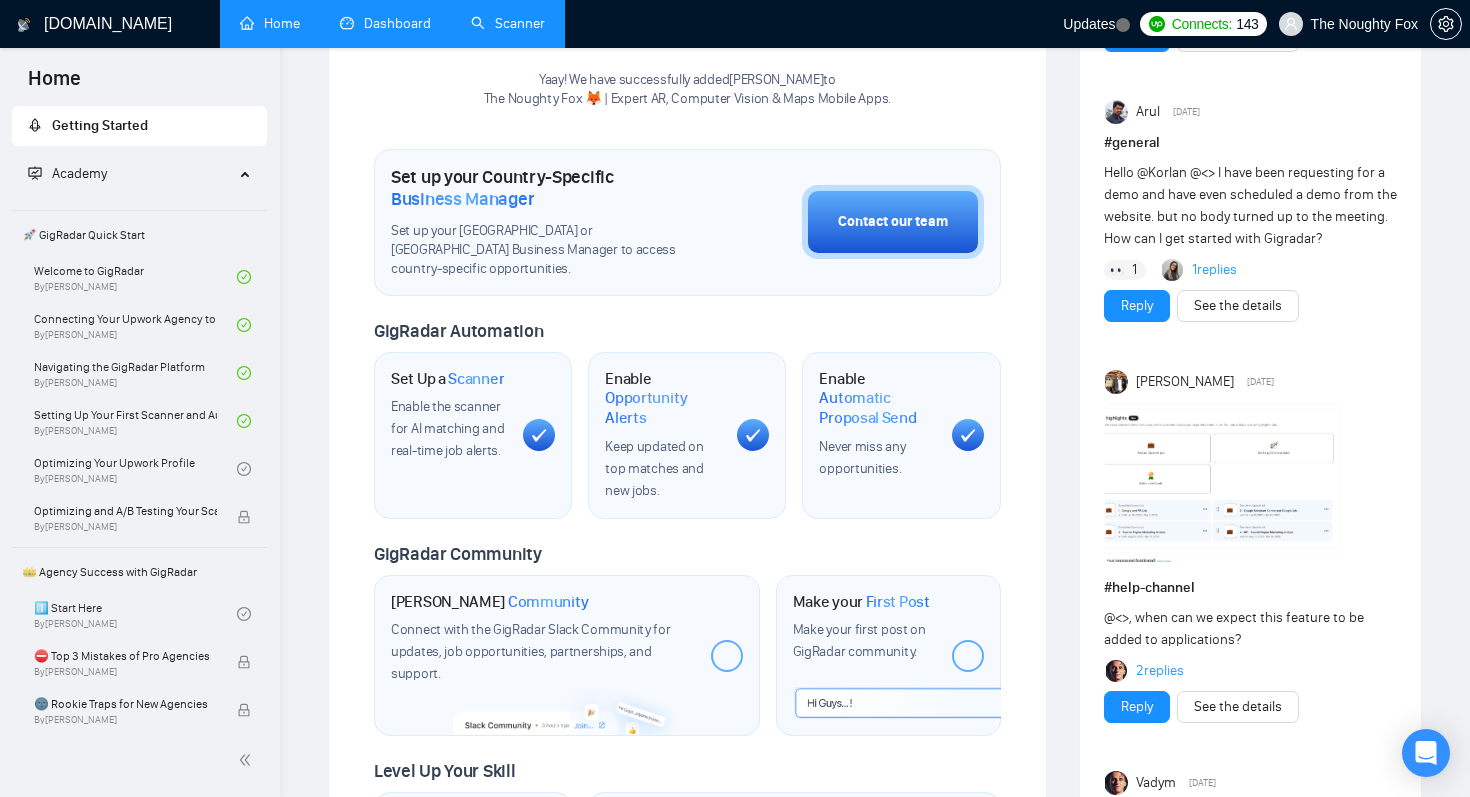 scroll, scrollTop: 530, scrollLeft: 0, axis: vertical 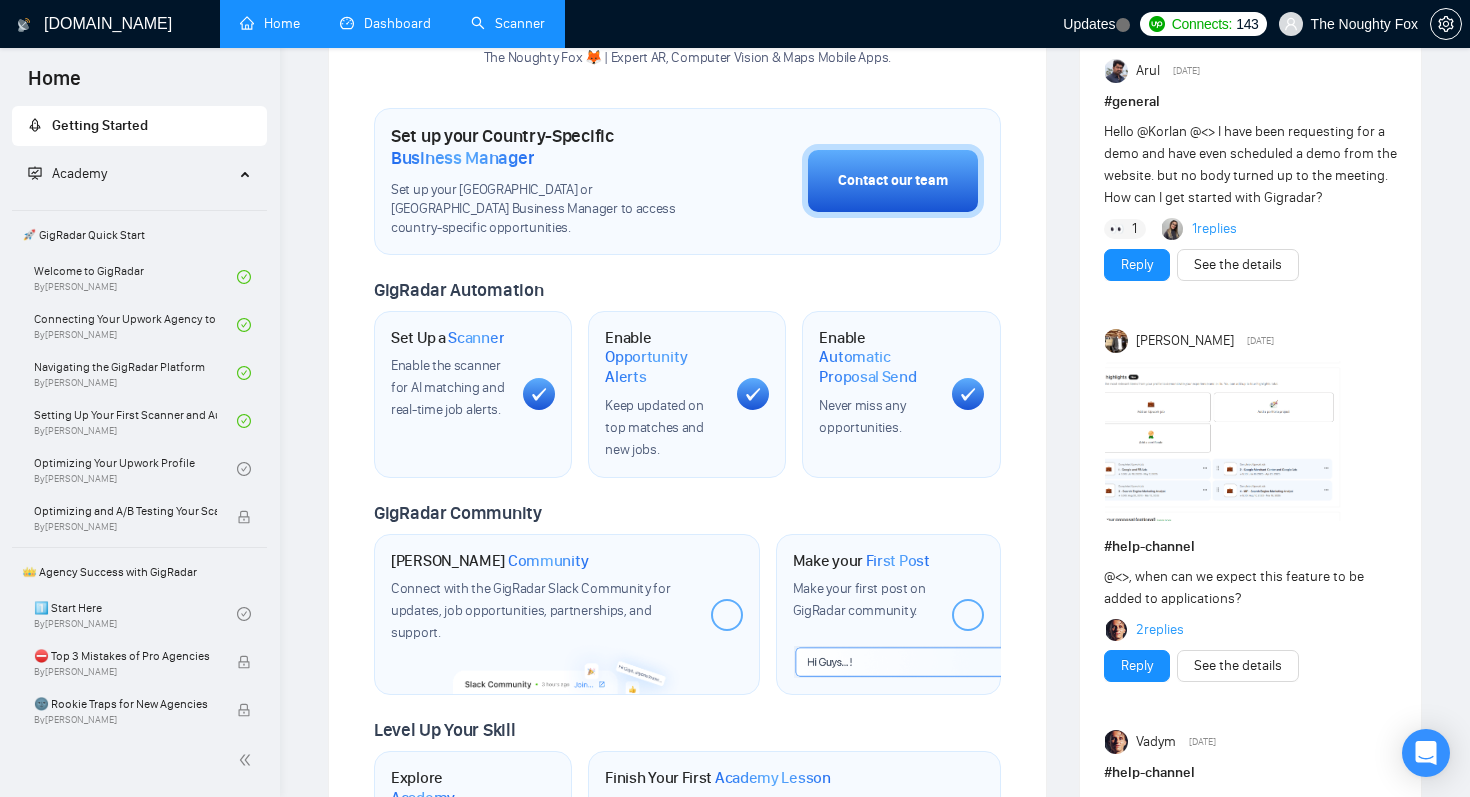 click at bounding box center [1225, 441] 